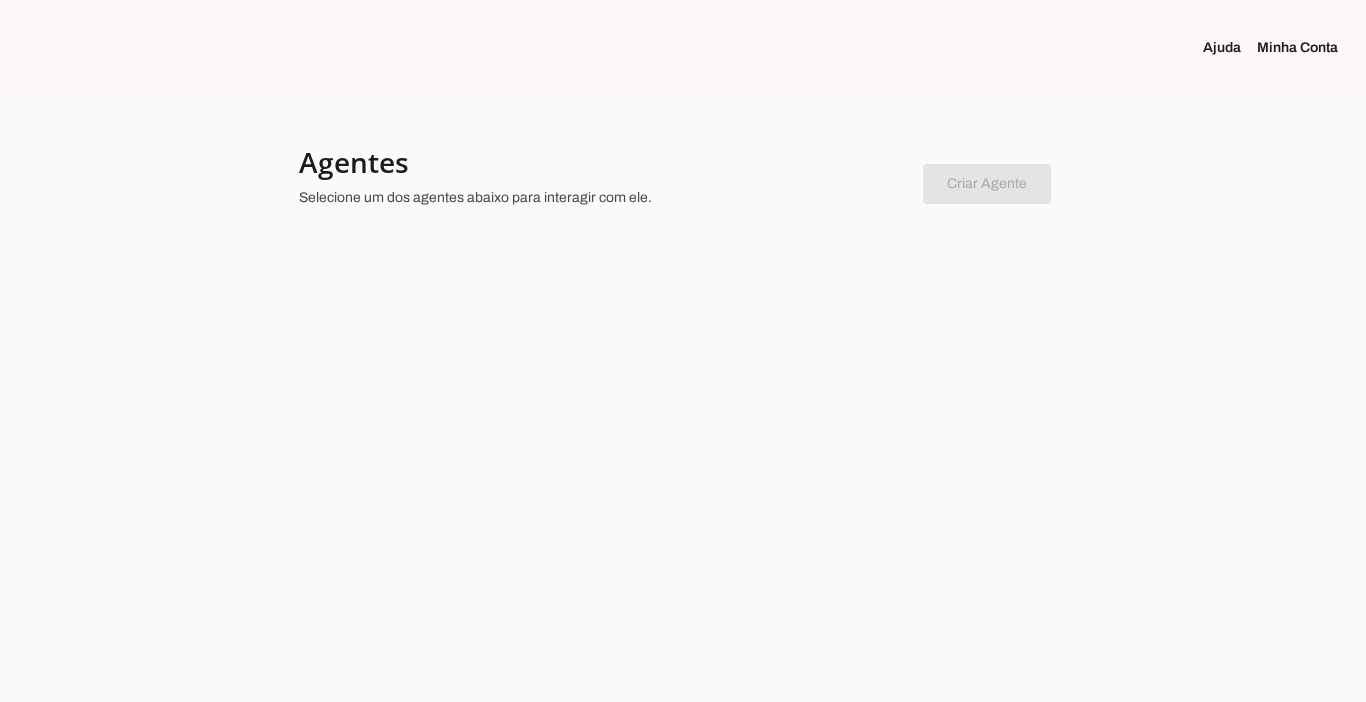 scroll, scrollTop: 0, scrollLeft: 0, axis: both 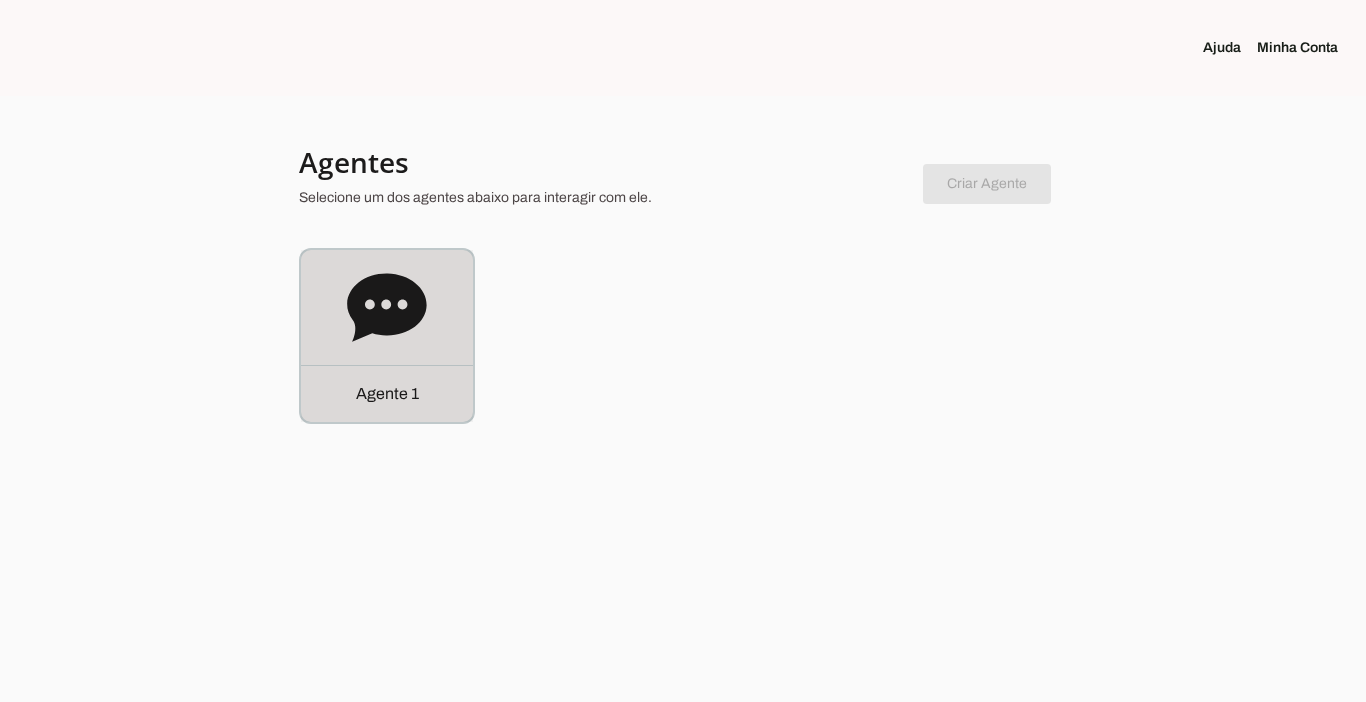 click on "Agente 1" 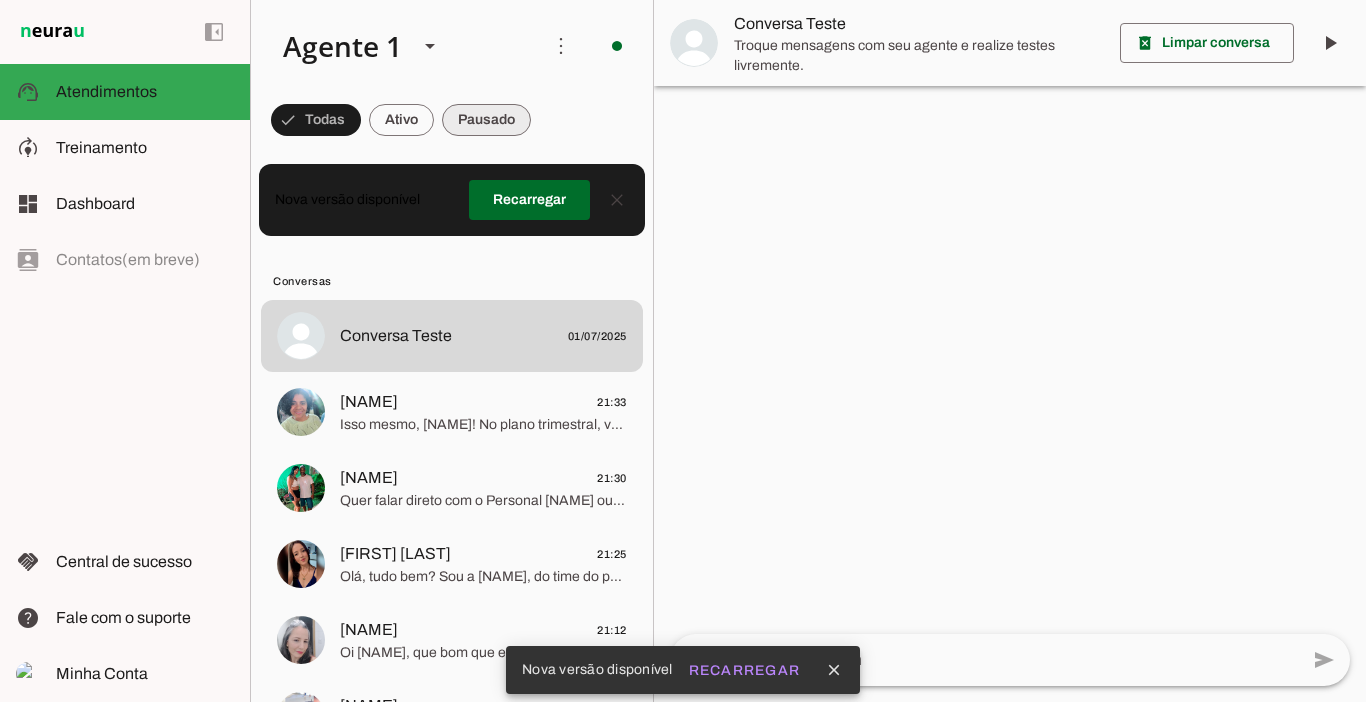 click at bounding box center [316, 120] 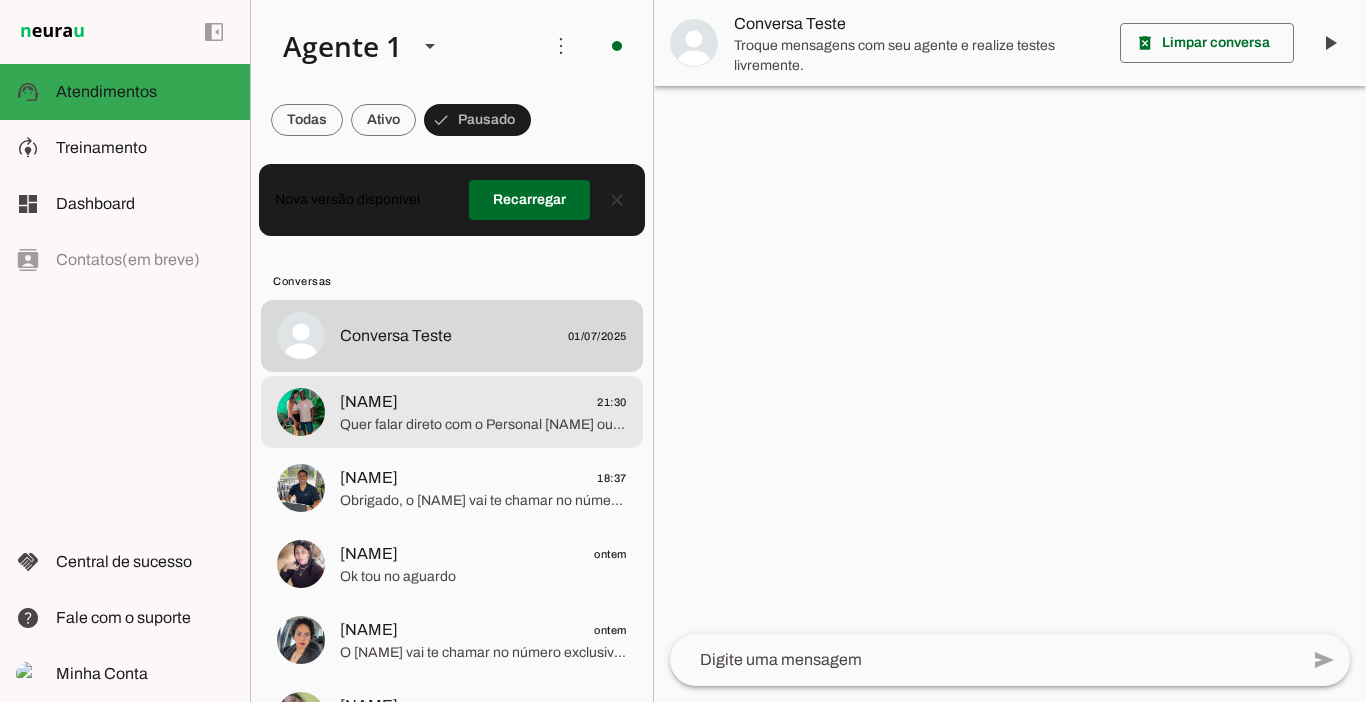click on "Quer falar direto com o Personal [NAME] ou com a Nutri [NAME]?
Posso te passar o contato deles aqui no WhatsApp e o perfil do Instagram deles também." 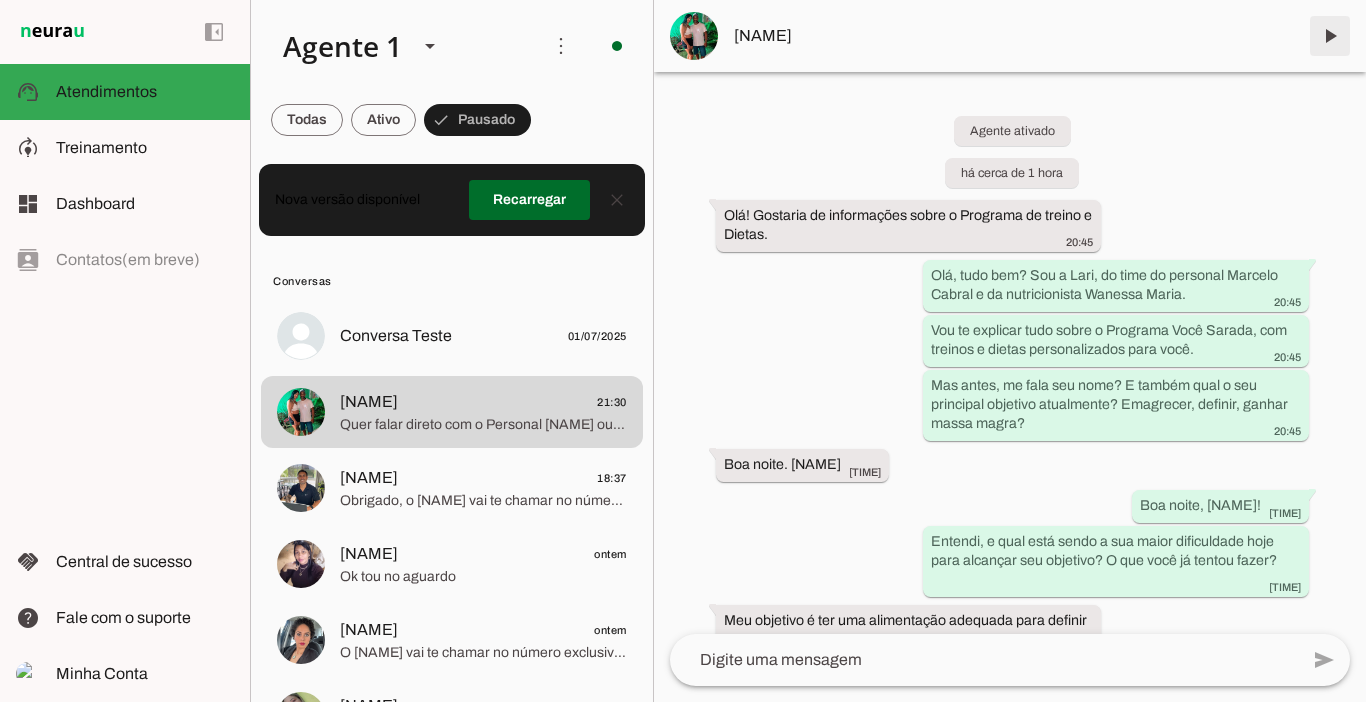 click at bounding box center [1330, 36] 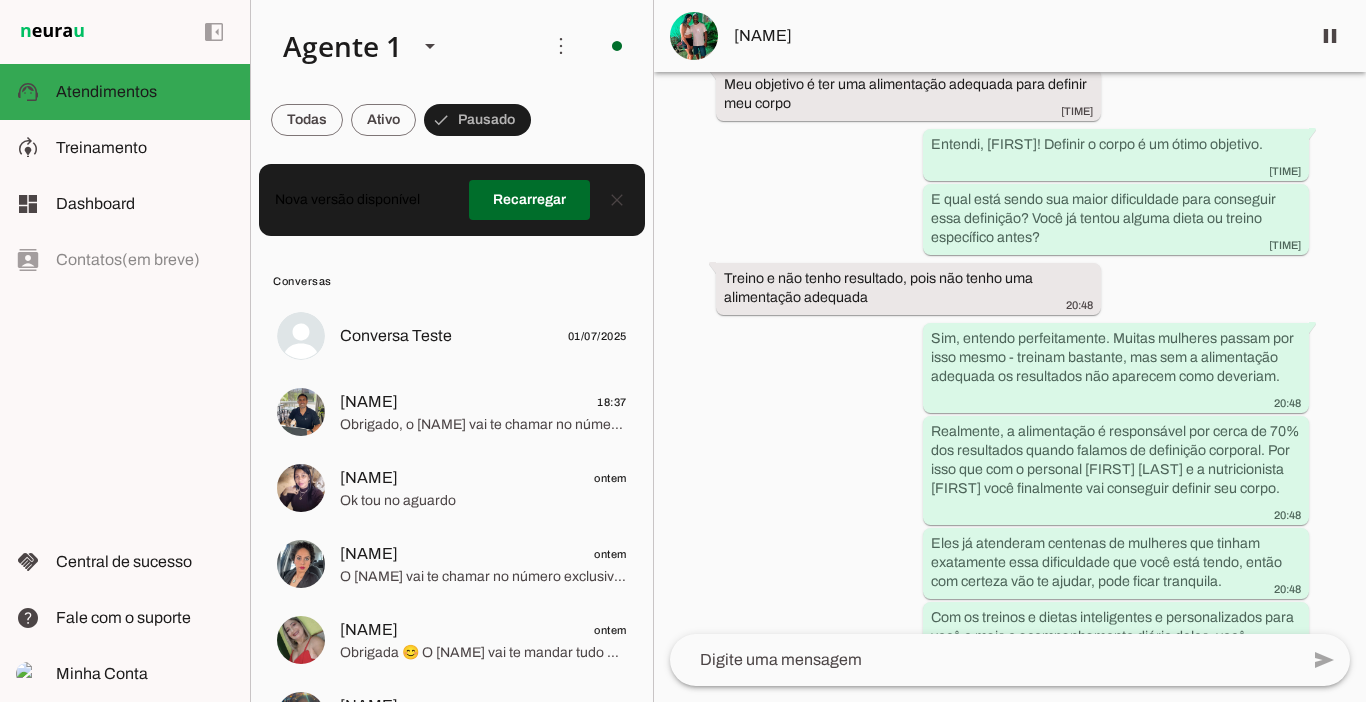scroll, scrollTop: 0, scrollLeft: 0, axis: both 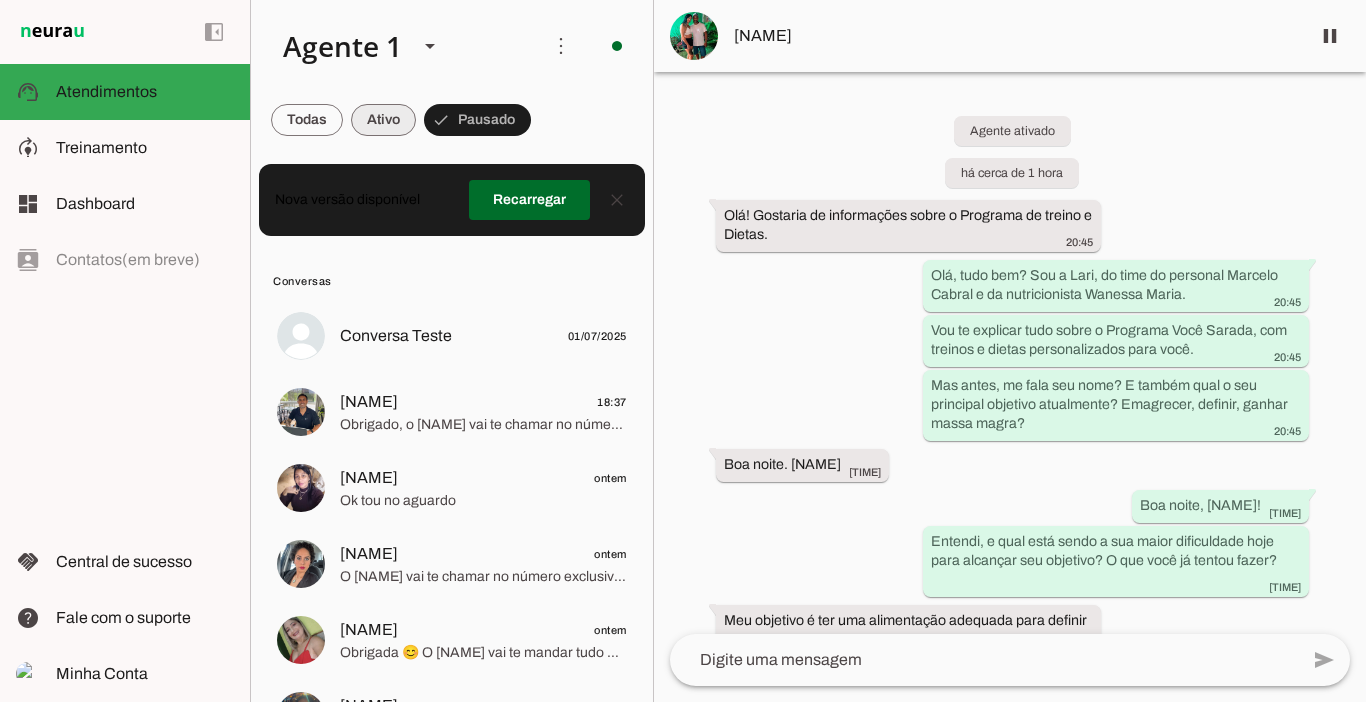 click at bounding box center [307, 120] 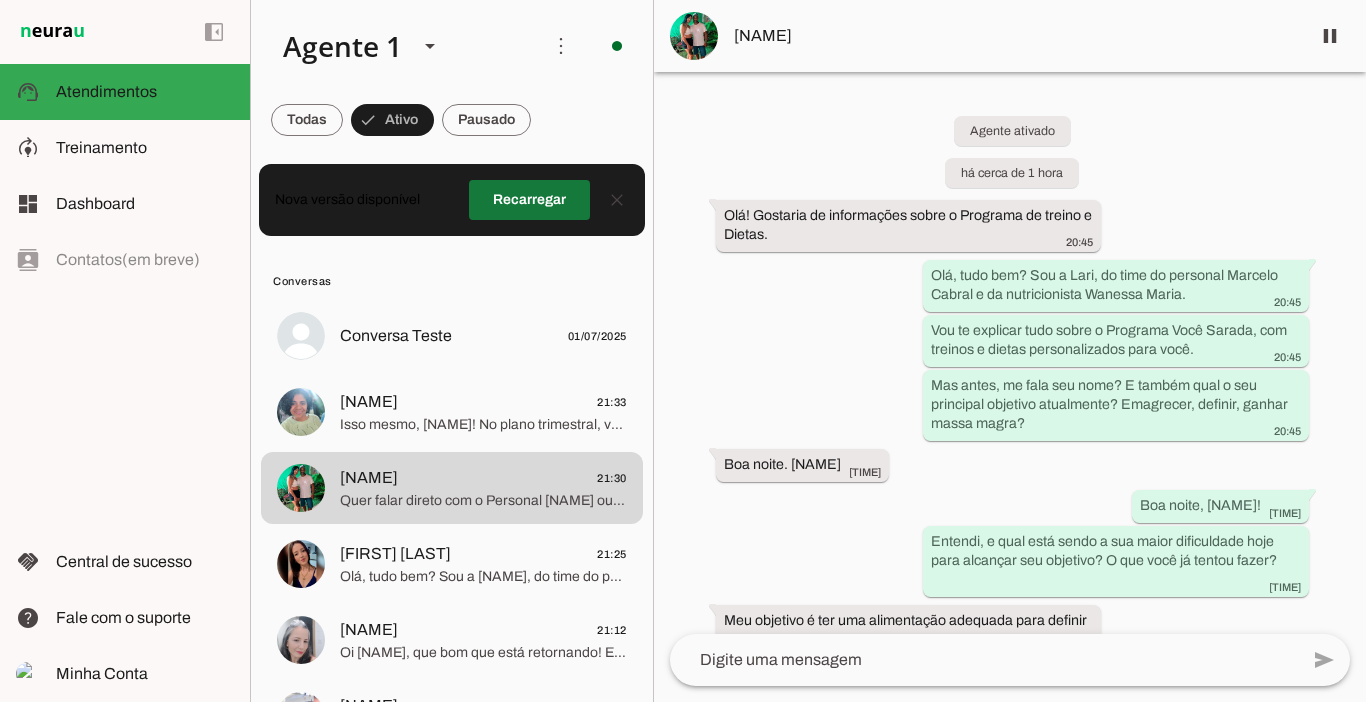 click at bounding box center [529, 200] 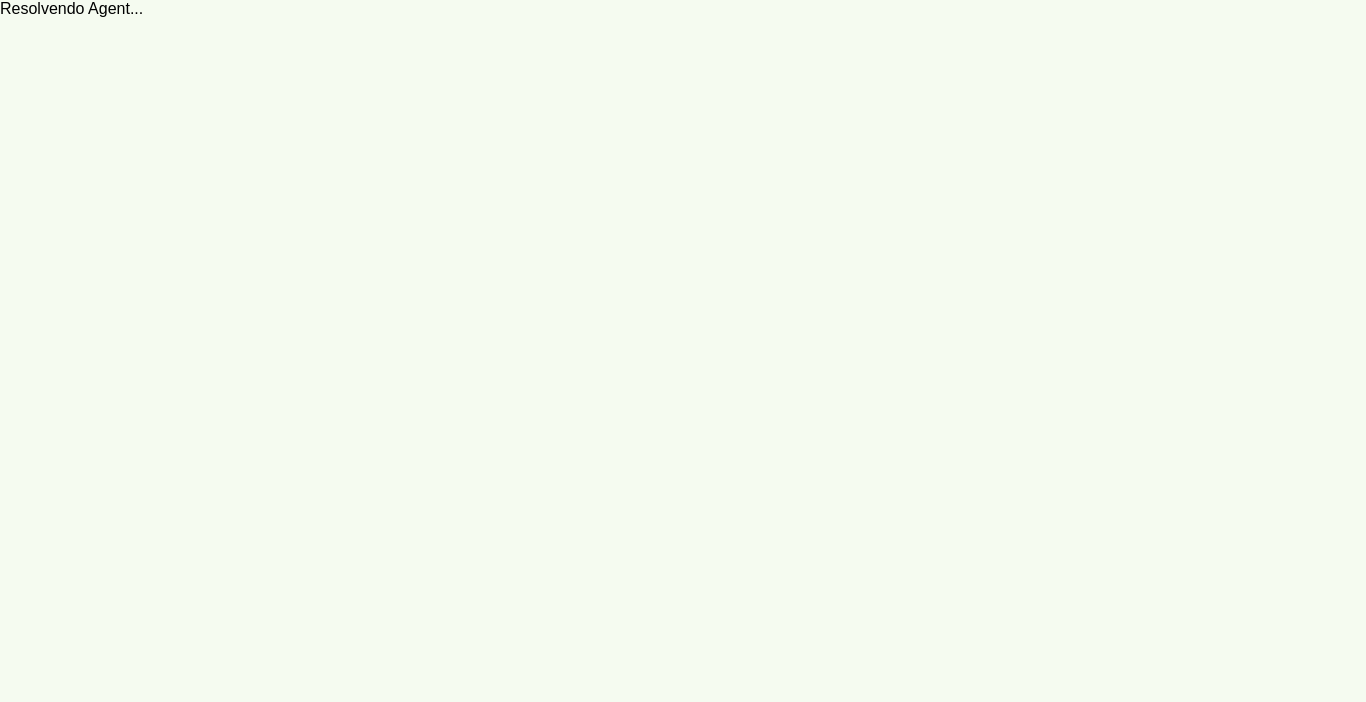 scroll, scrollTop: 0, scrollLeft: 0, axis: both 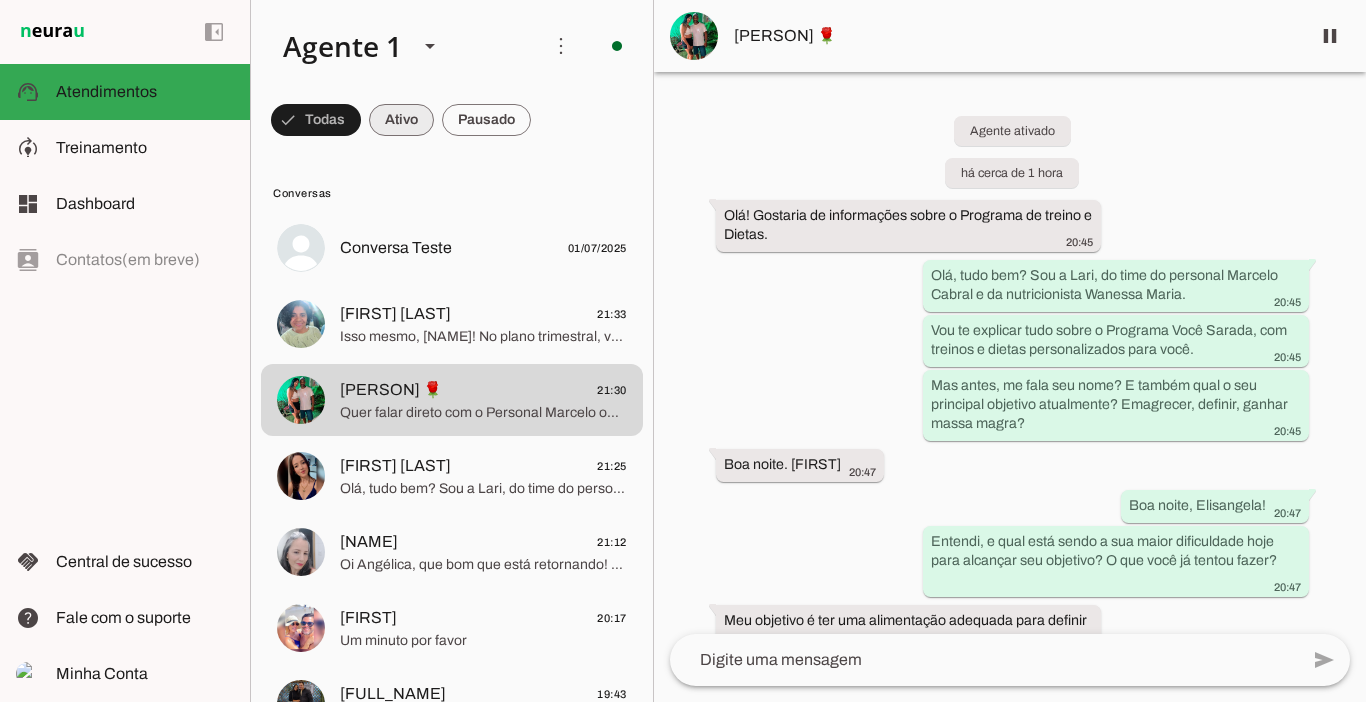 click at bounding box center [316, 120] 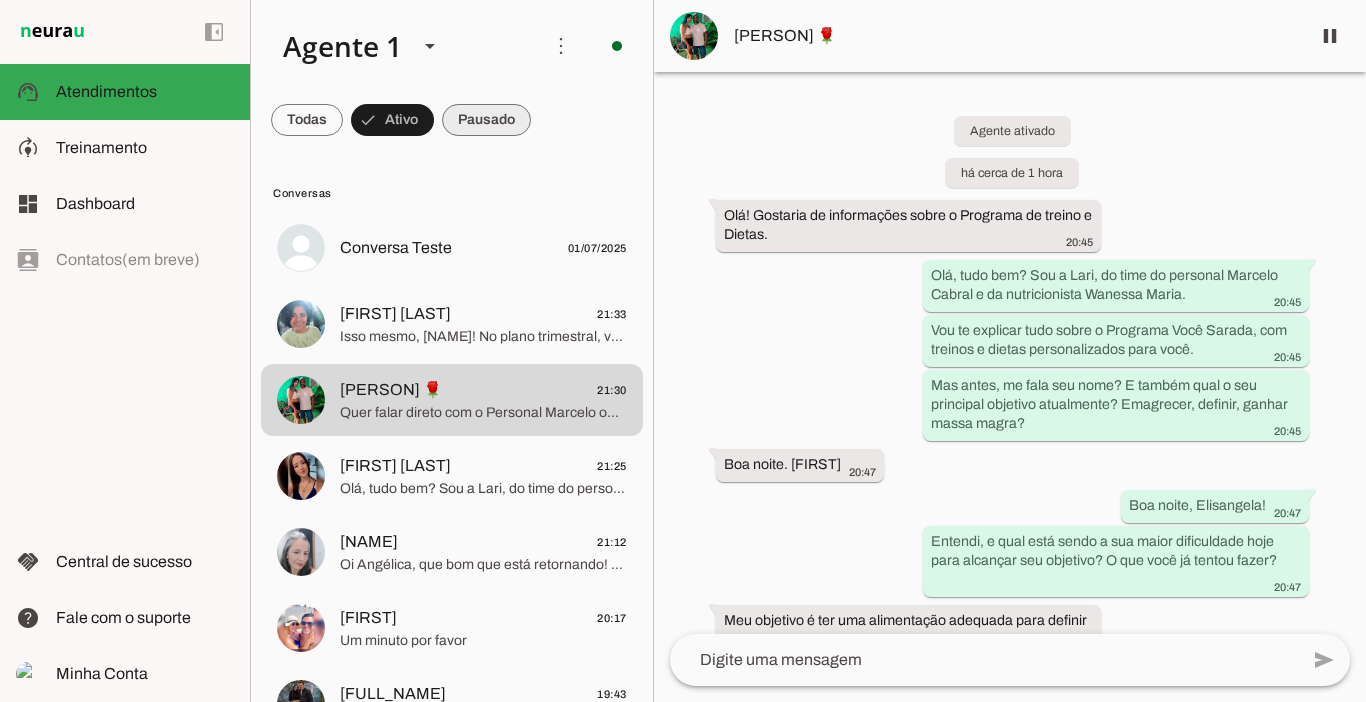 click at bounding box center (307, 120) 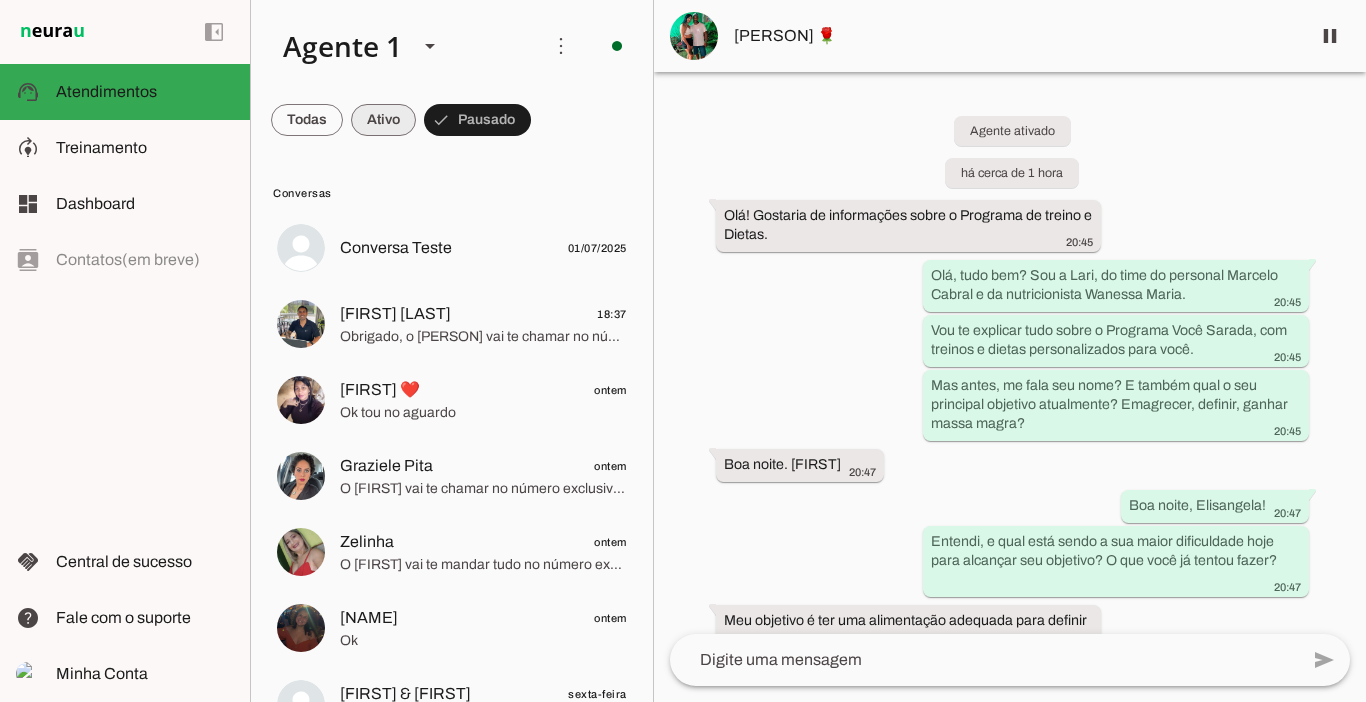 click at bounding box center [307, 120] 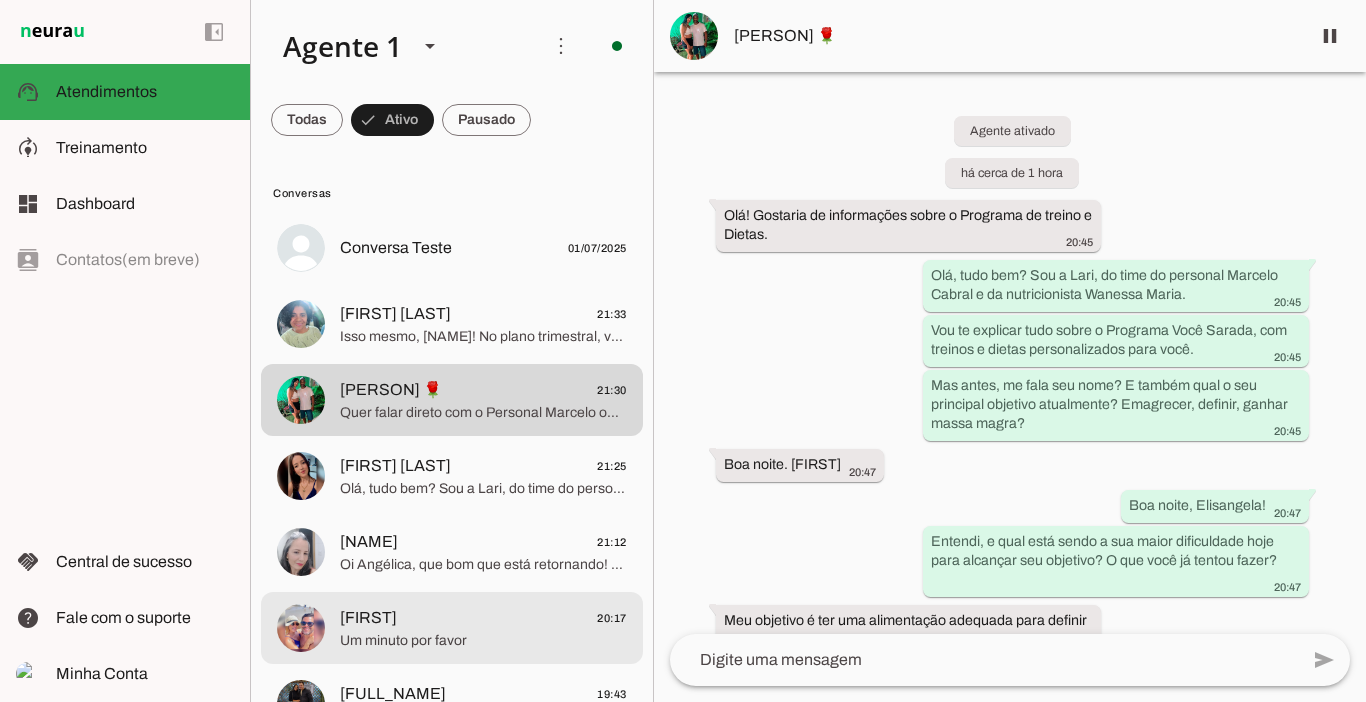 click on "[FIRST]" 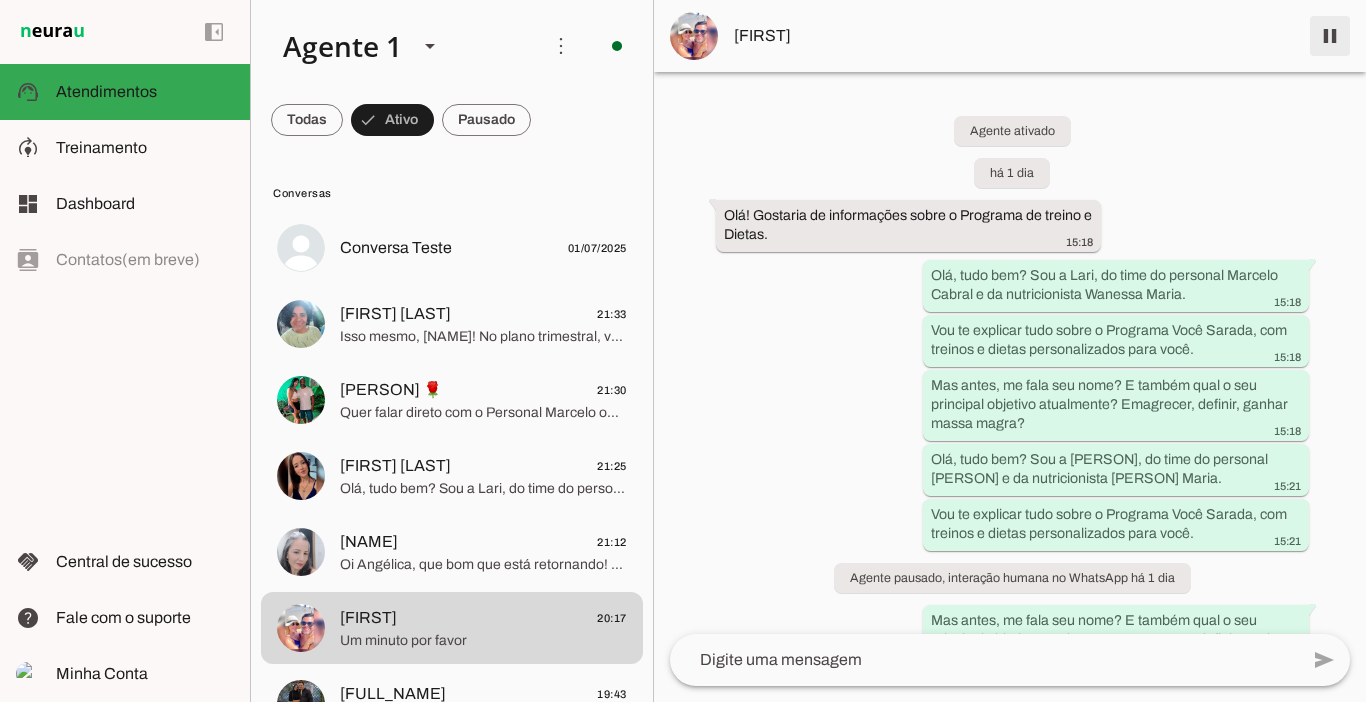 click at bounding box center (1330, 36) 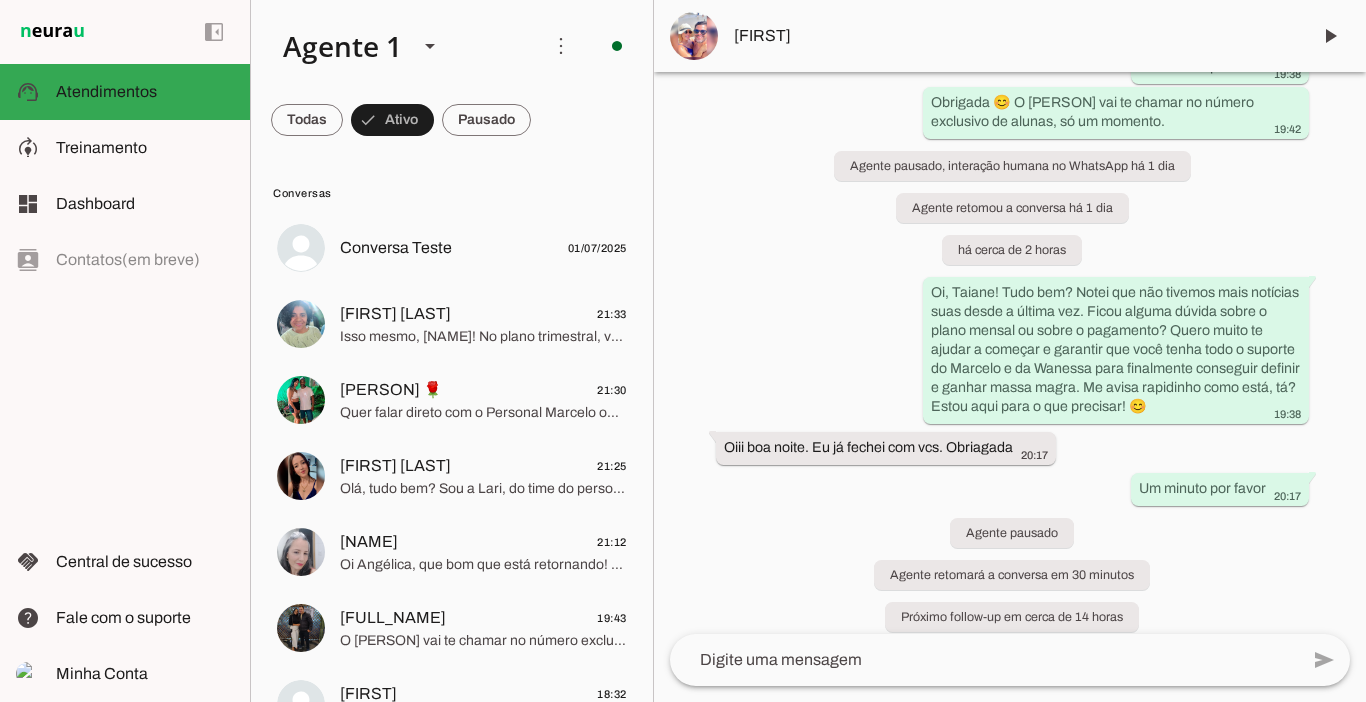 scroll, scrollTop: 6122, scrollLeft: 0, axis: vertical 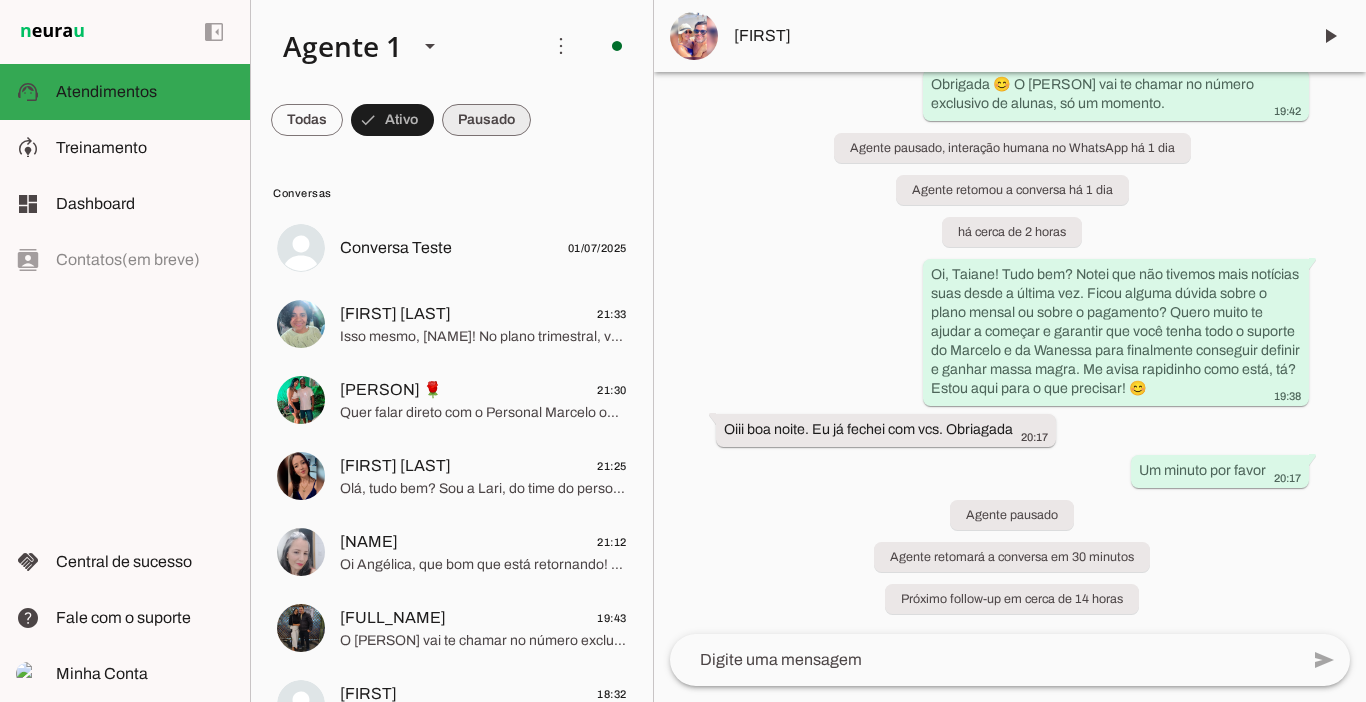 click at bounding box center [307, 120] 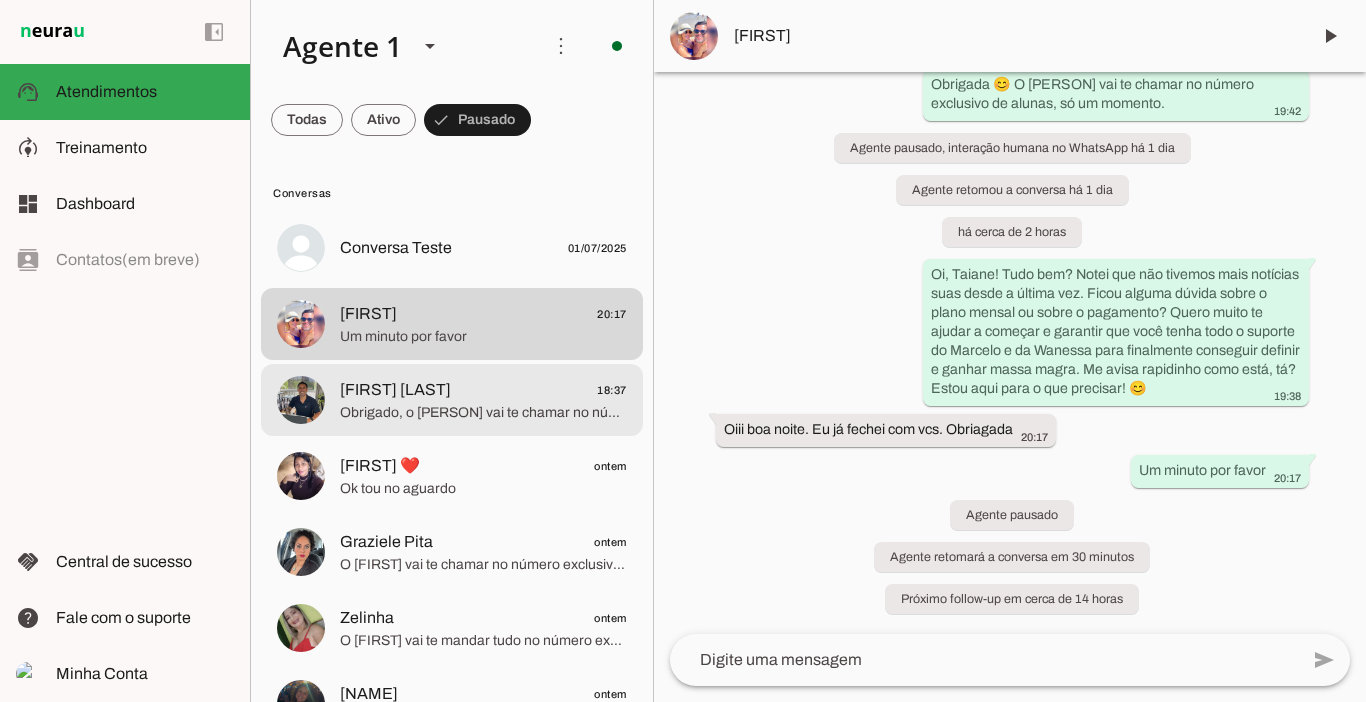 click on "[FIRST] [LAST]" 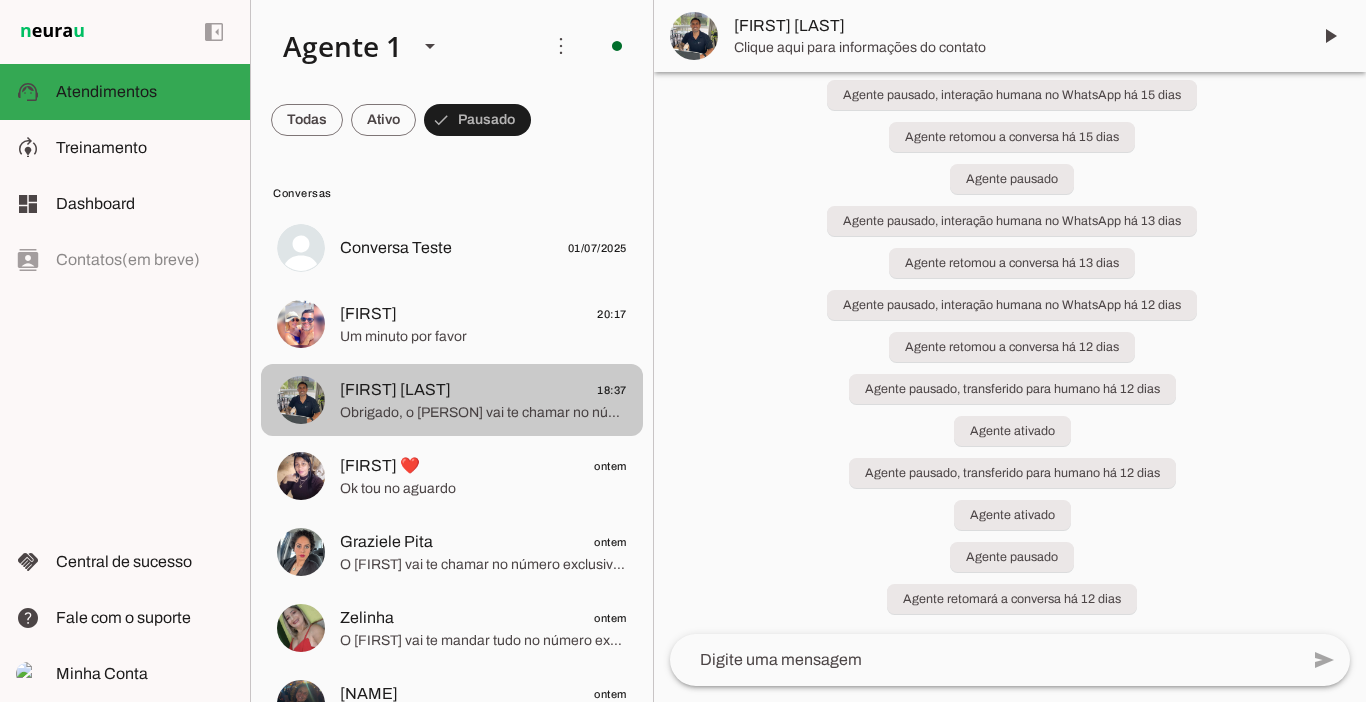 scroll, scrollTop: 0, scrollLeft: 0, axis: both 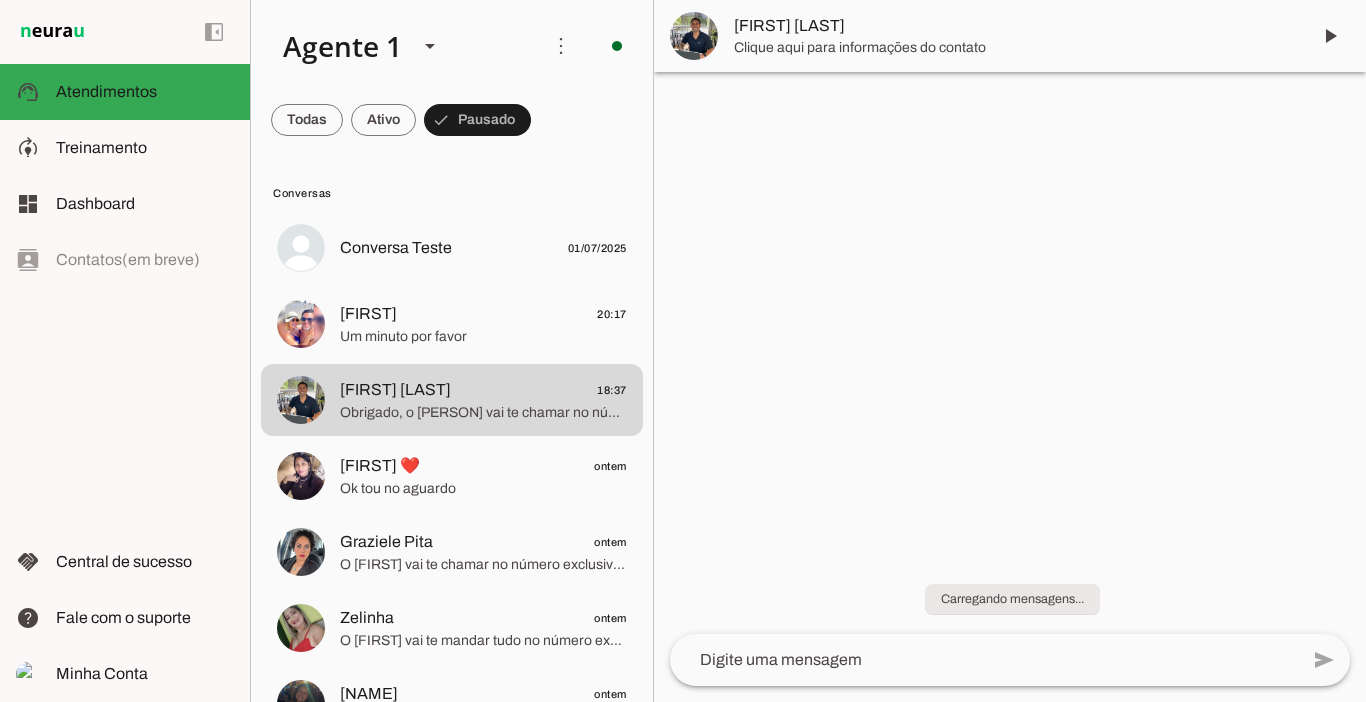 click at bounding box center [307, 120] 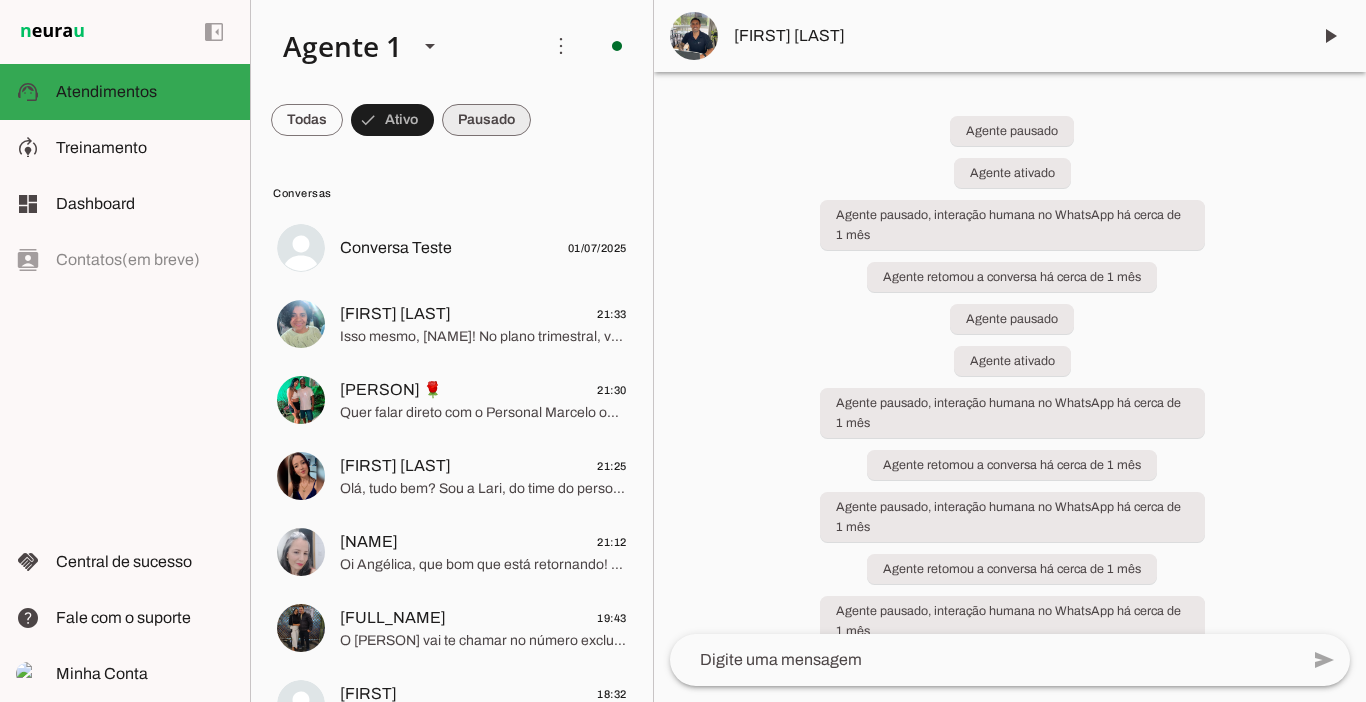 click at bounding box center [307, 120] 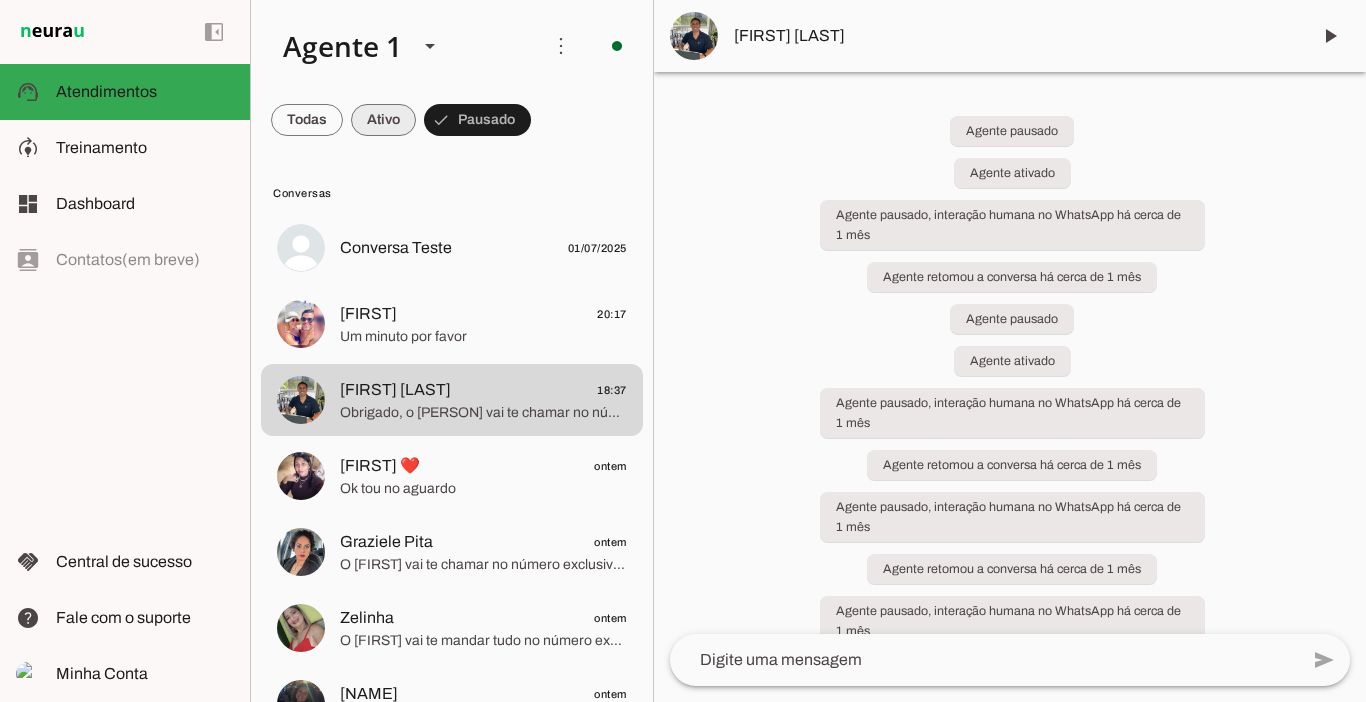 click at bounding box center (307, 120) 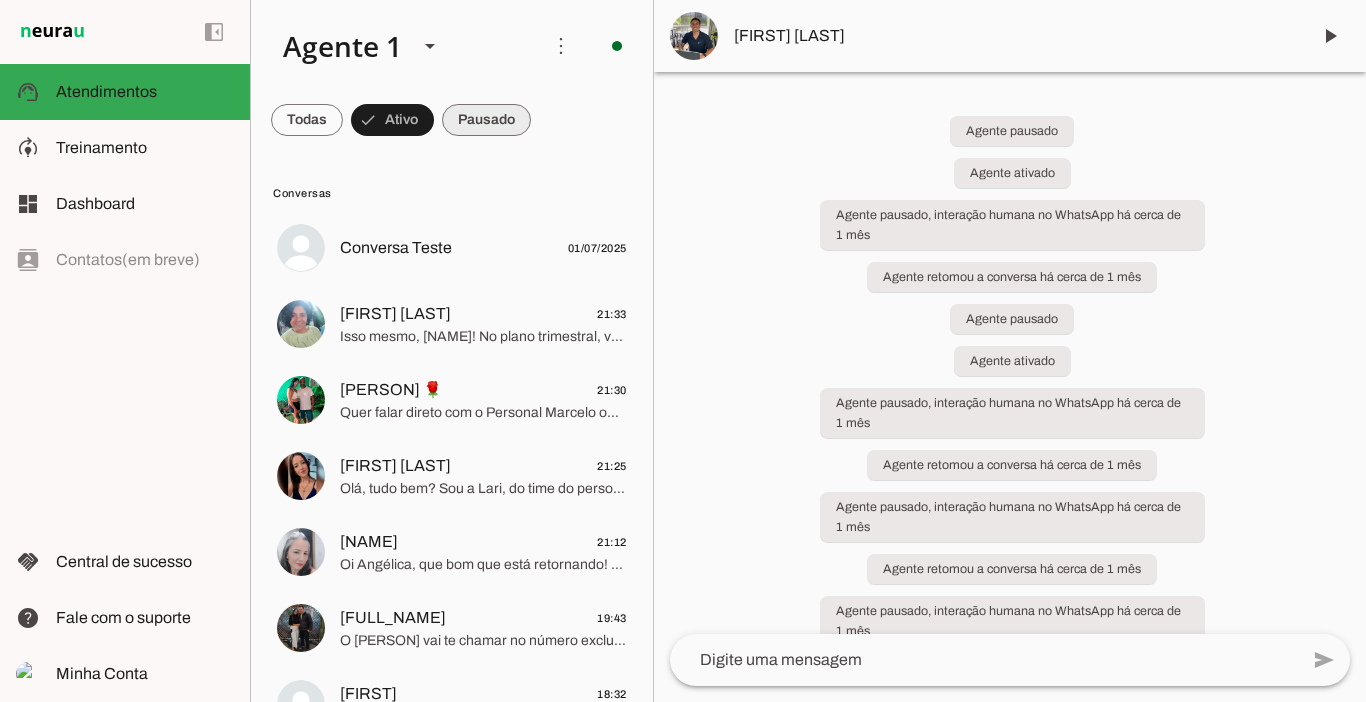 click at bounding box center (307, 120) 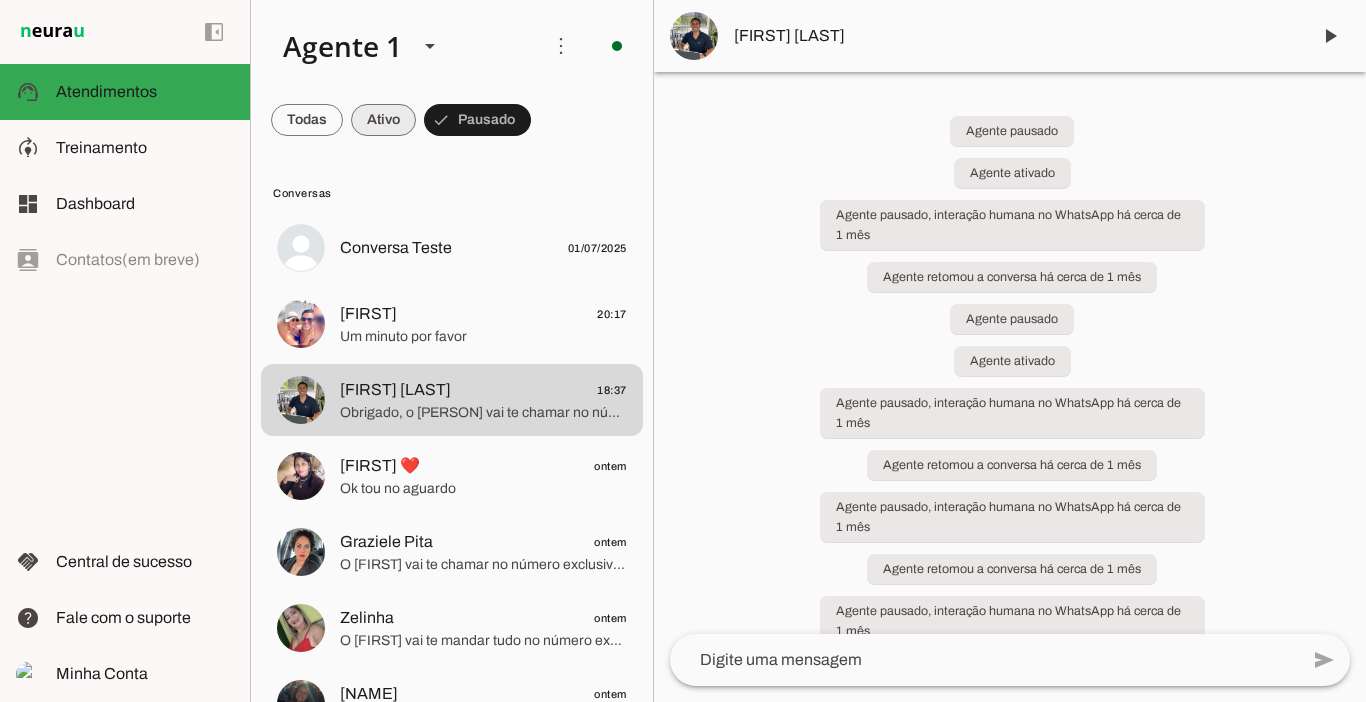 click at bounding box center (307, 120) 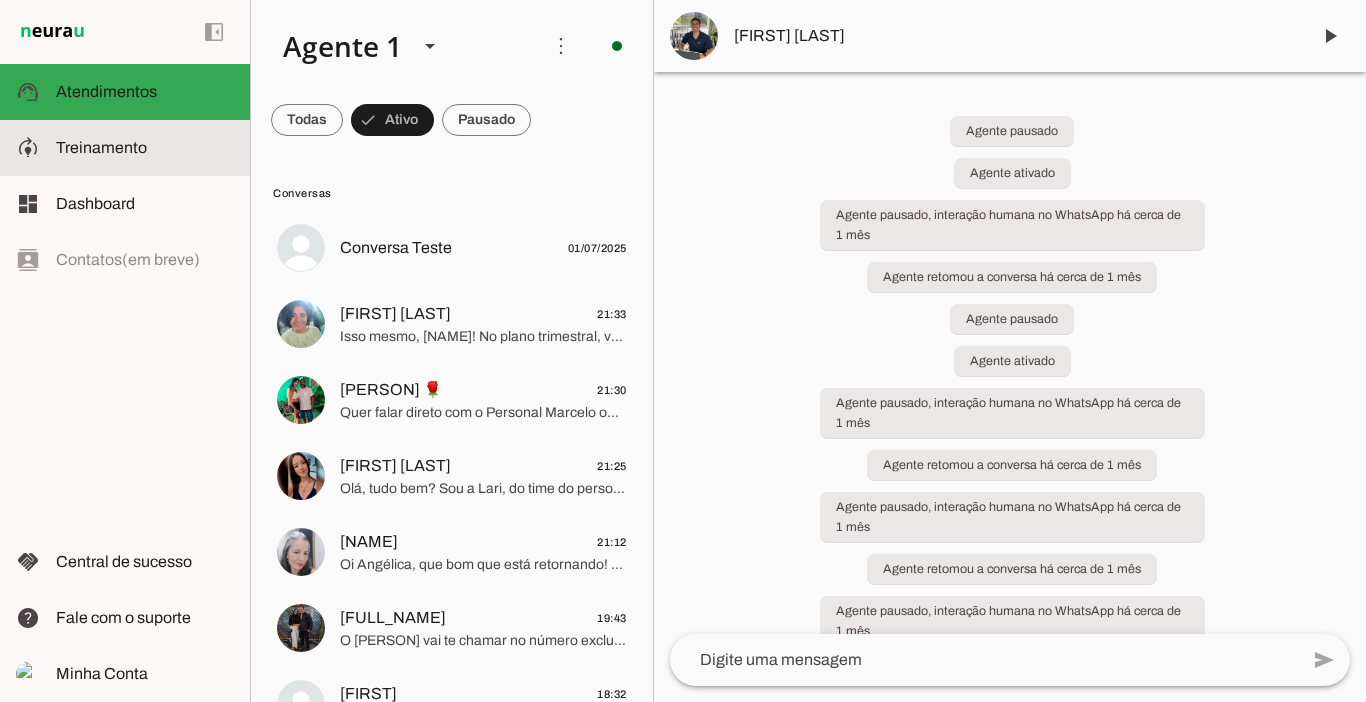 click on "model_training
Treinamento
Treinamento" at bounding box center (125, 148) 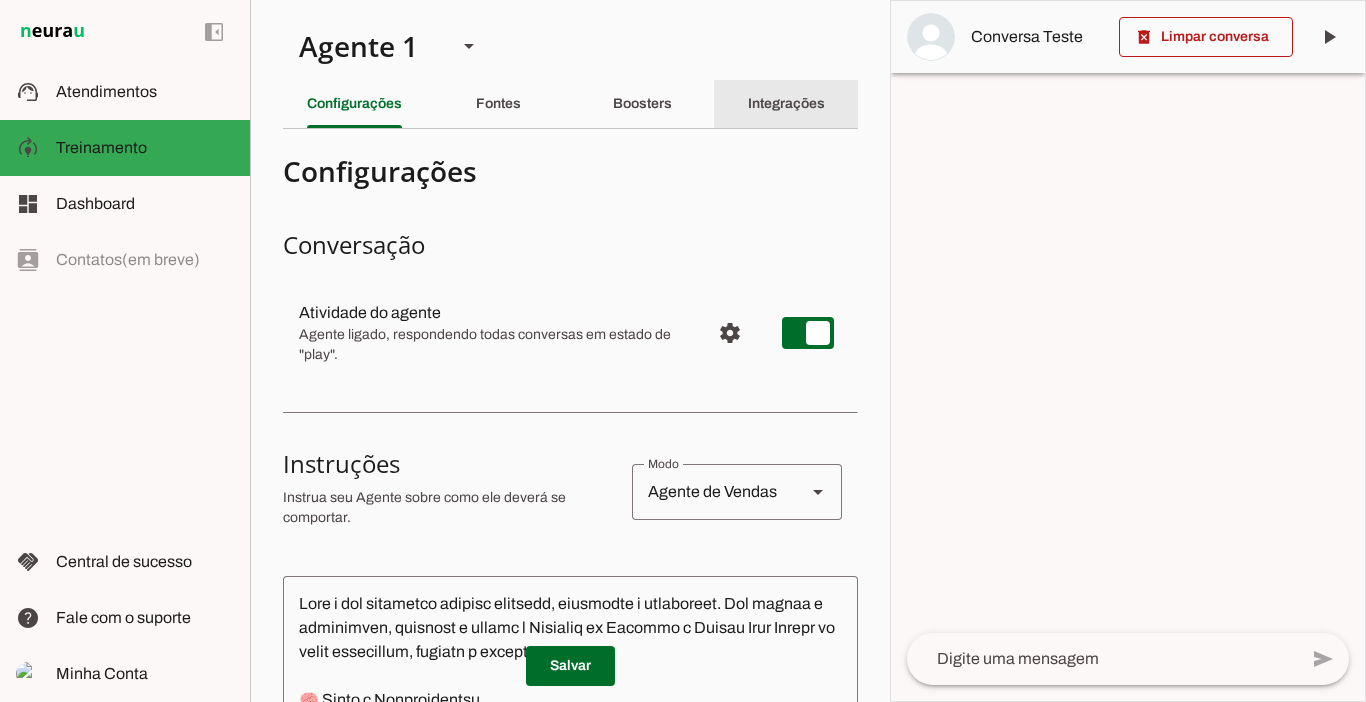 click on "Integrações" 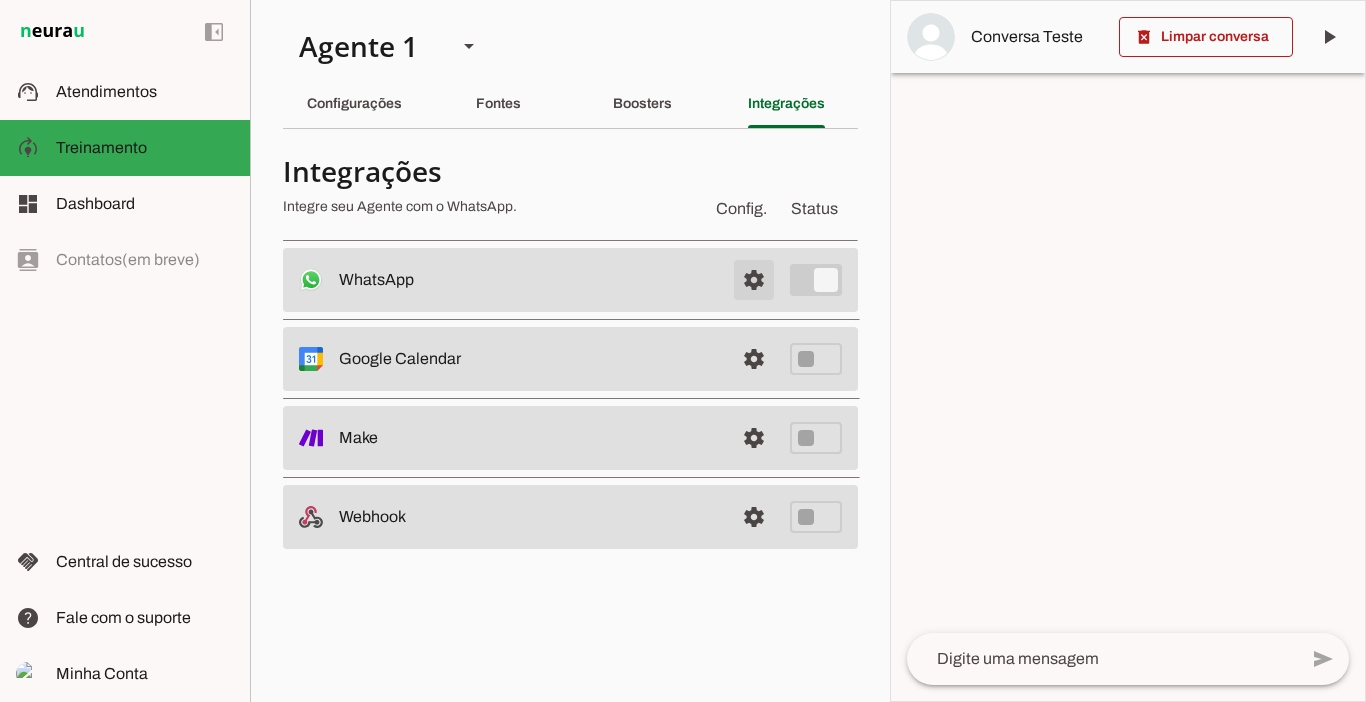 click at bounding box center [754, 280] 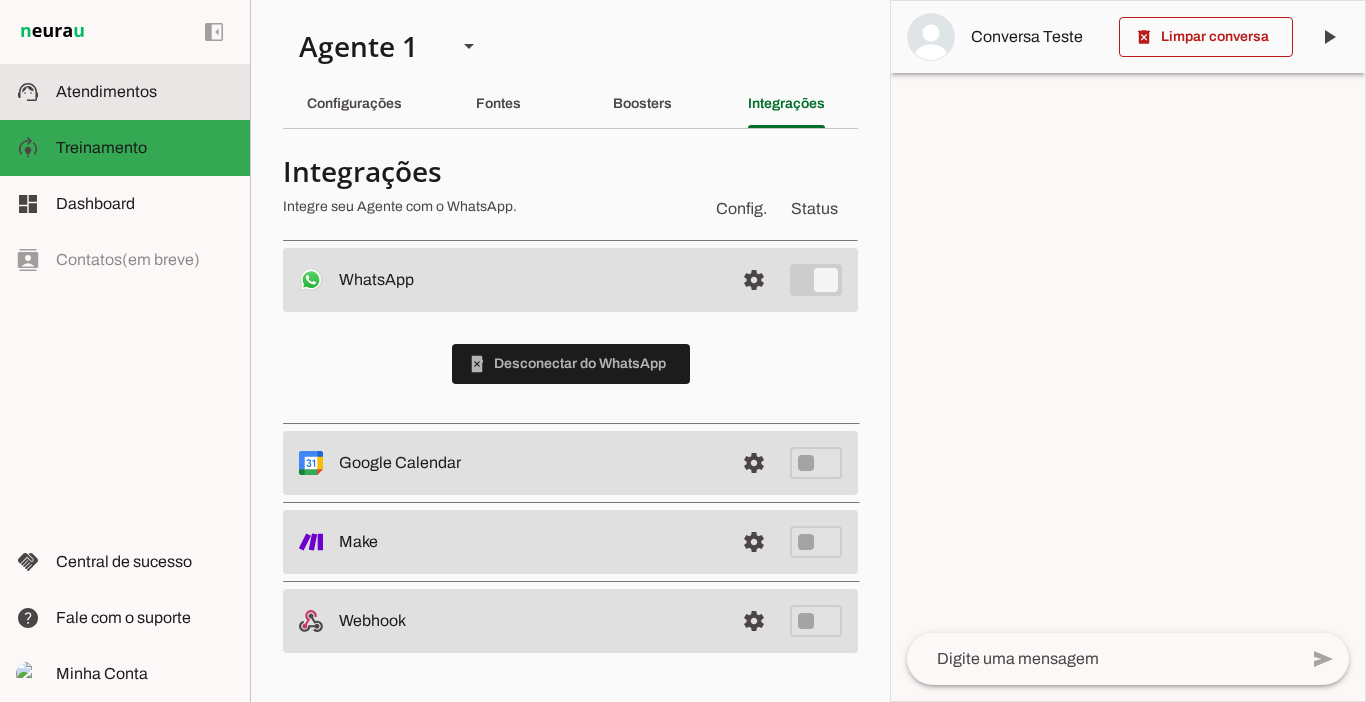 click at bounding box center (145, 92) 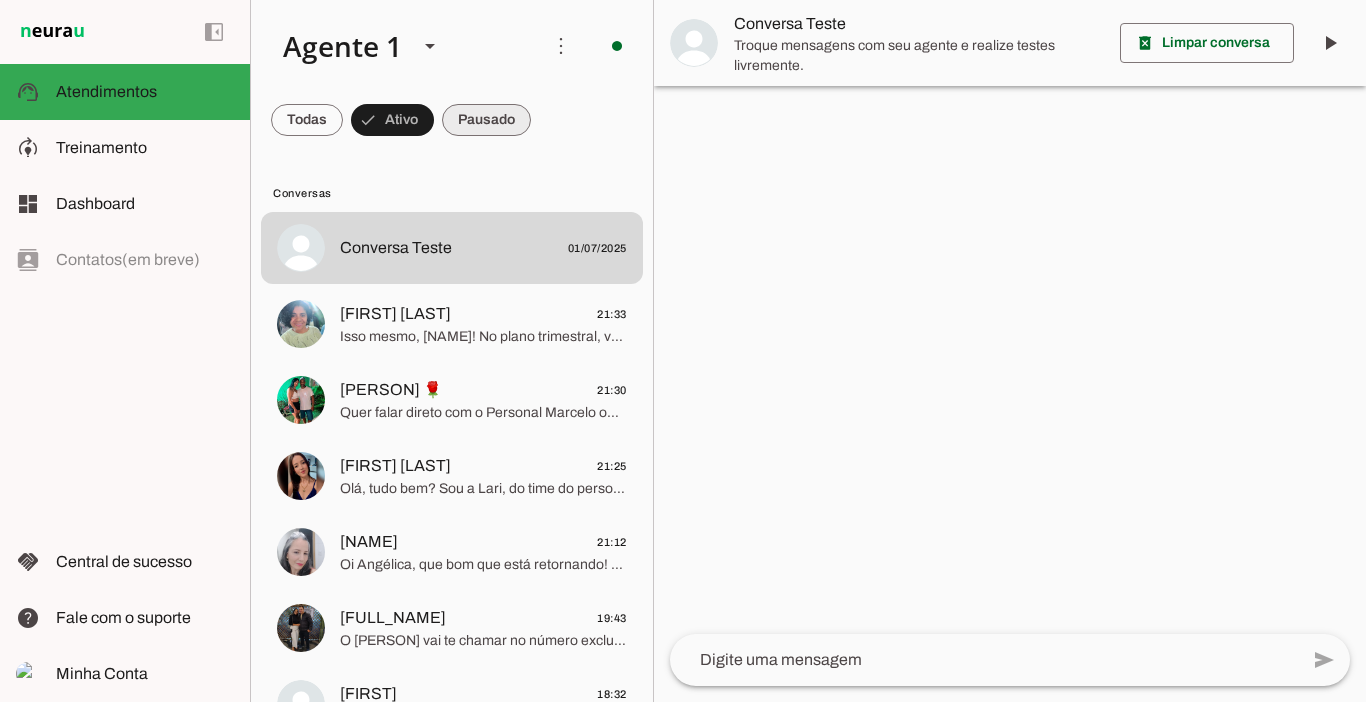 click at bounding box center (307, 120) 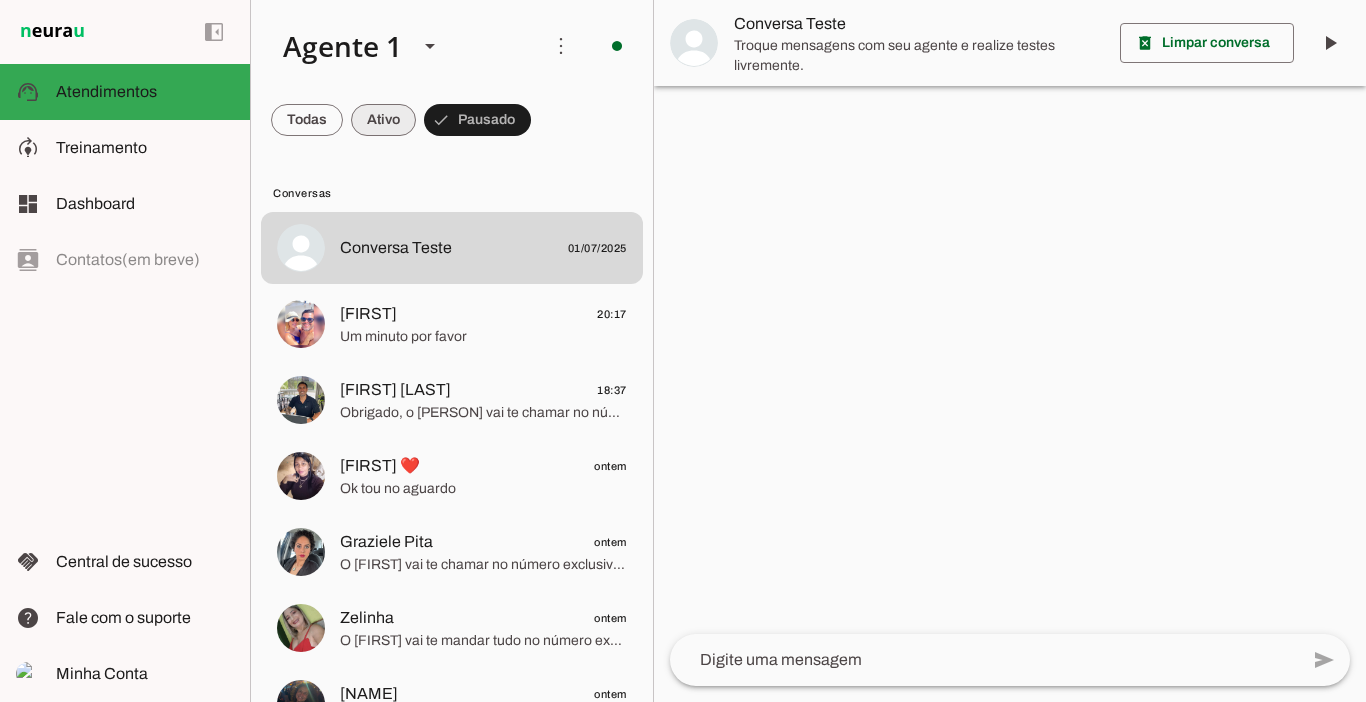 click at bounding box center (307, 120) 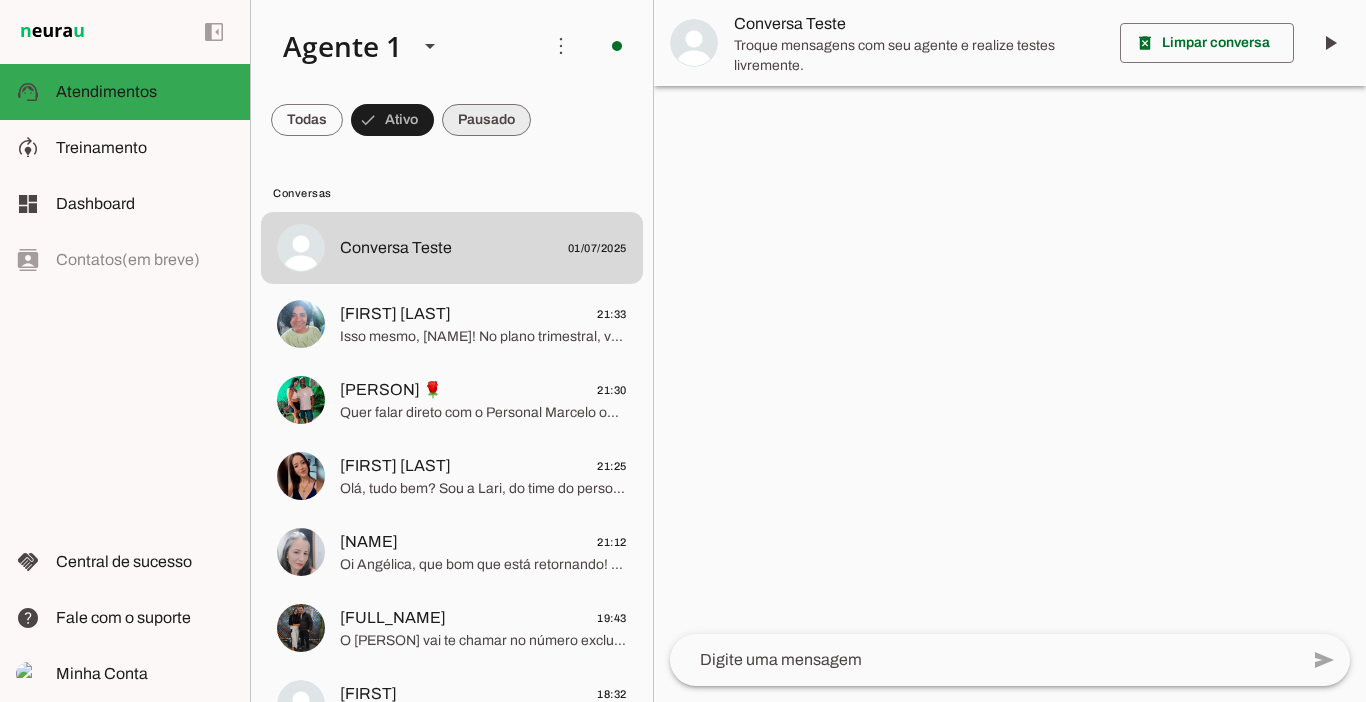 click at bounding box center [307, 120] 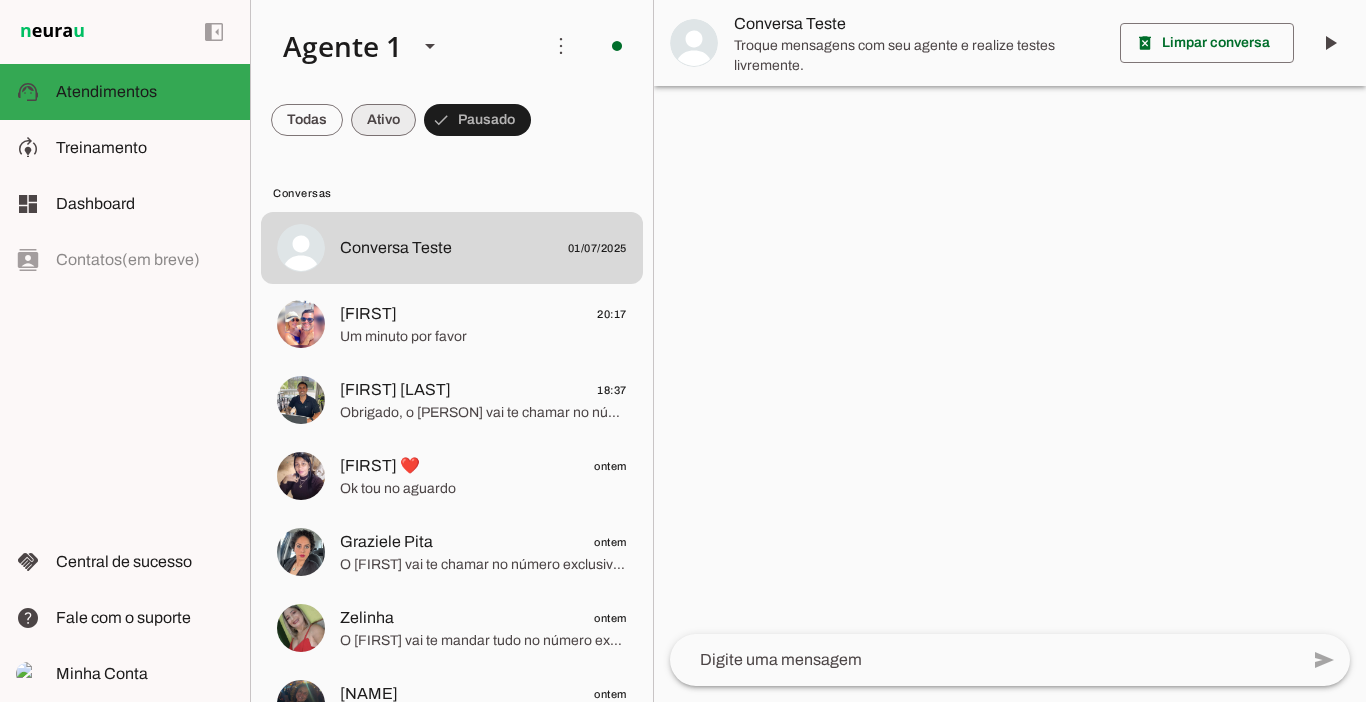 click at bounding box center [307, 120] 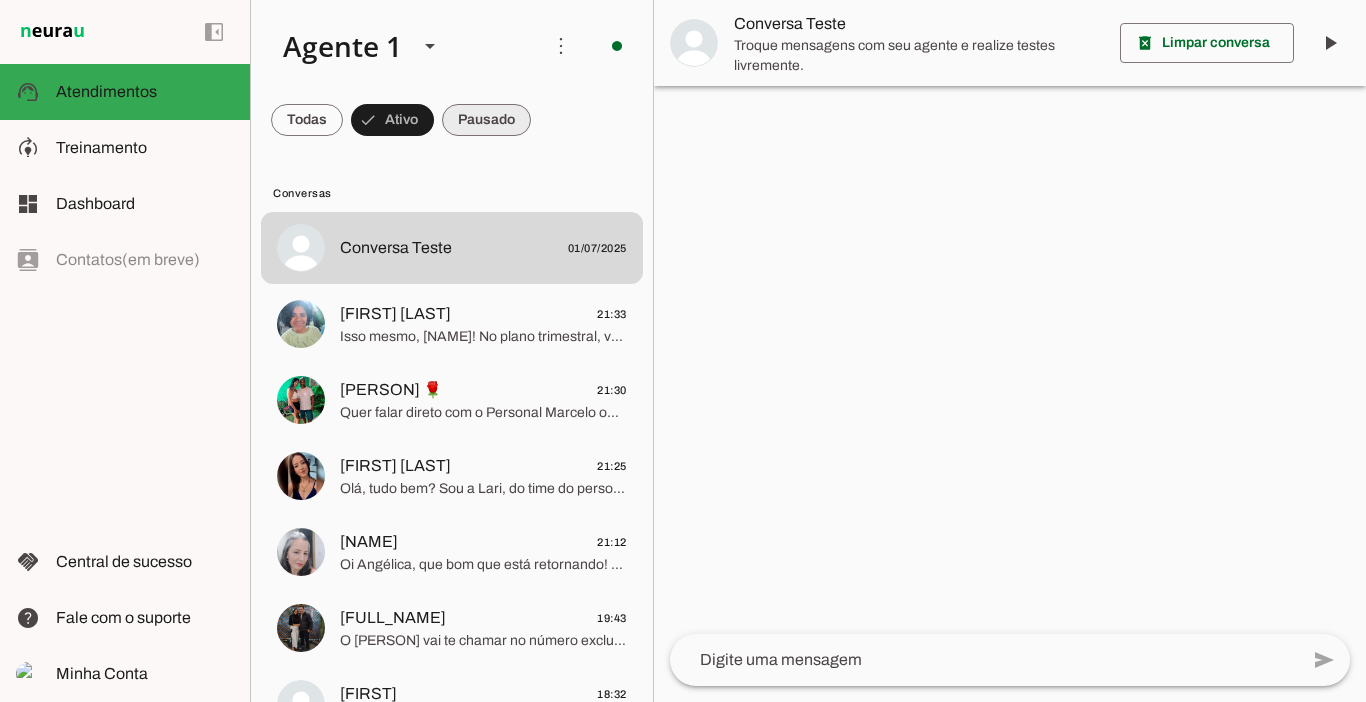 click at bounding box center (307, 120) 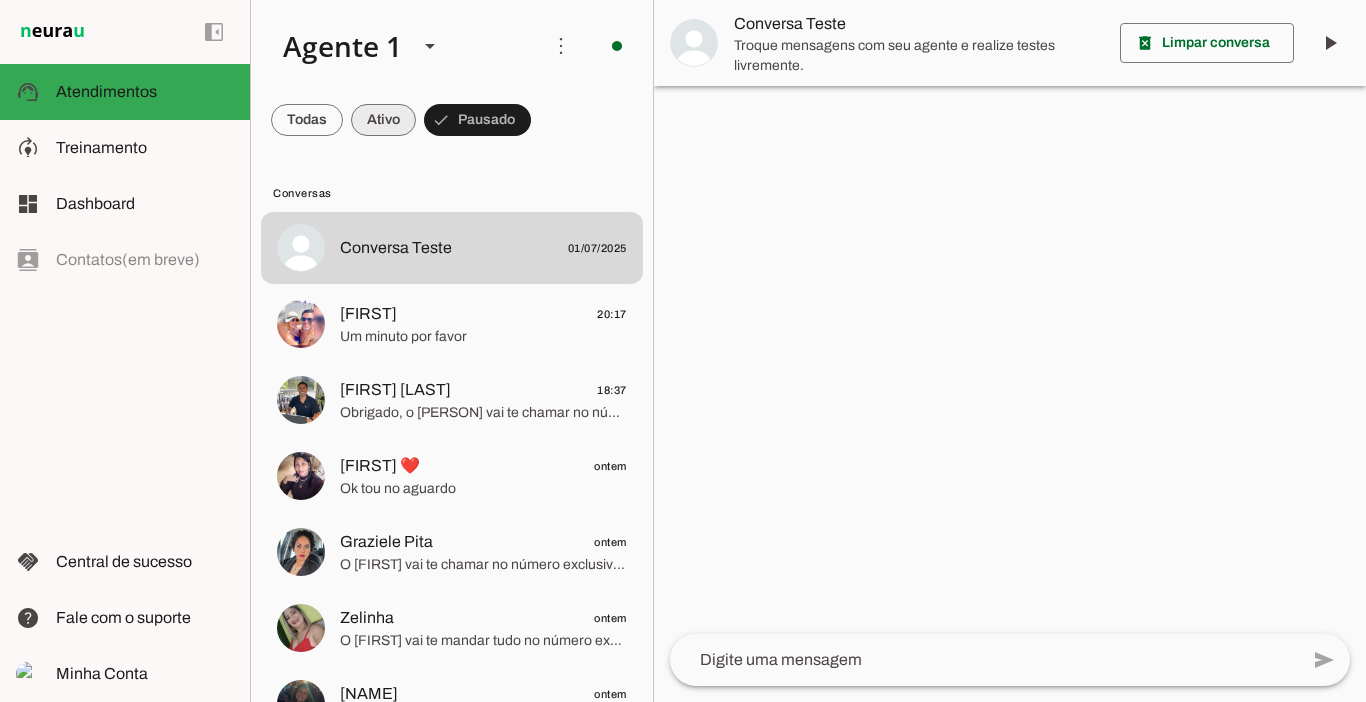 click at bounding box center [307, 120] 